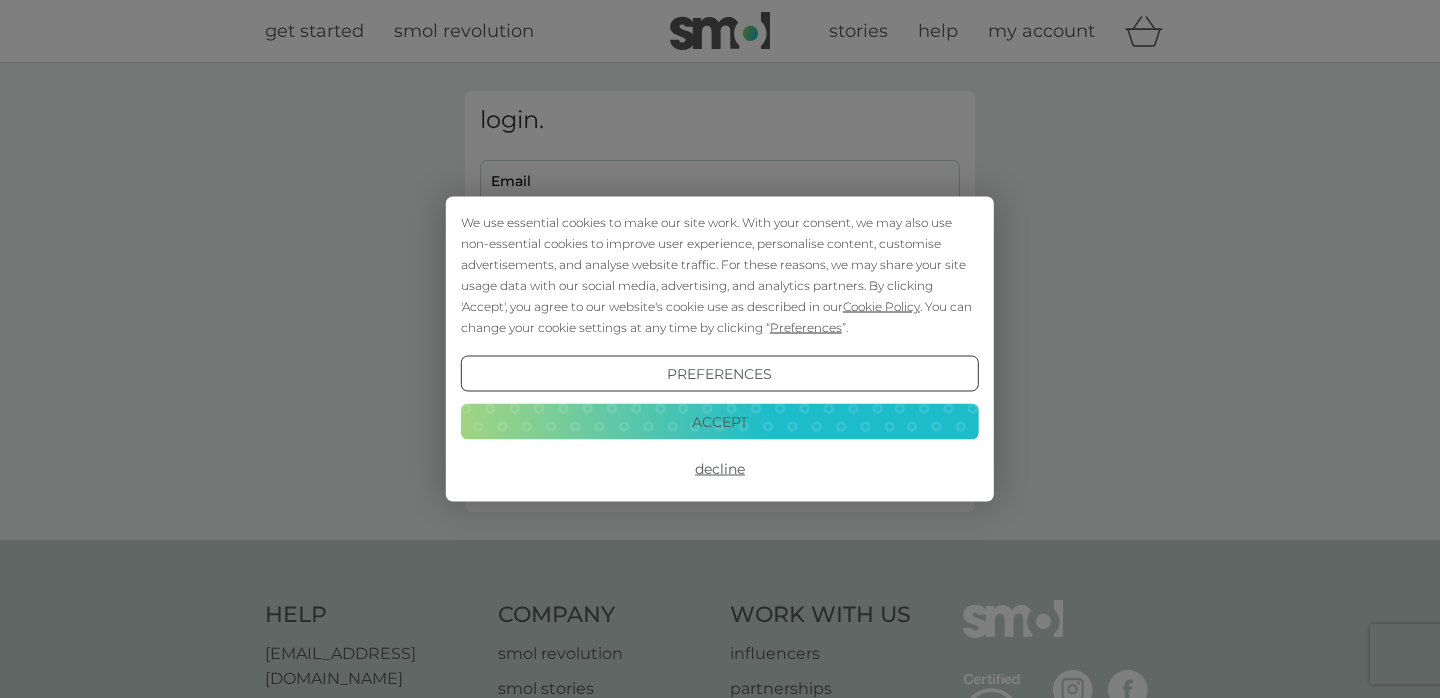 scroll, scrollTop: 0, scrollLeft: 0, axis: both 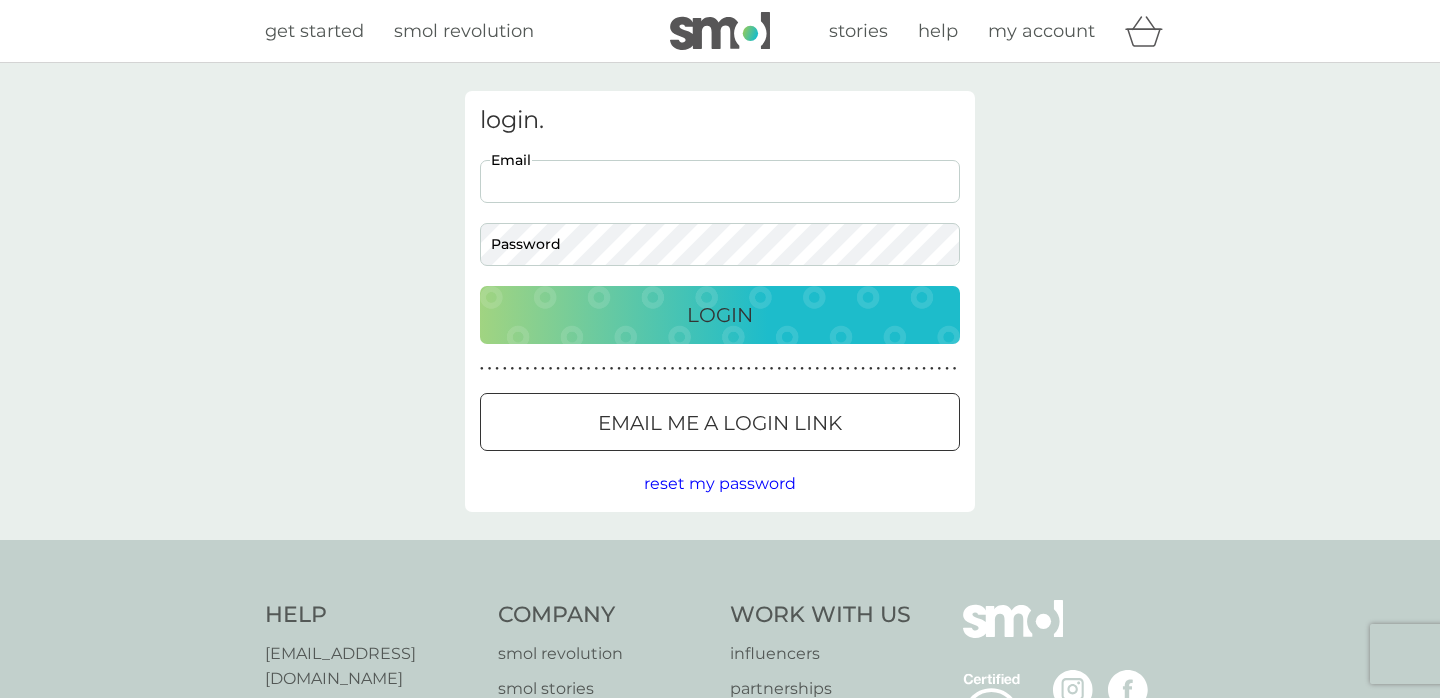 click on "Email" at bounding box center [720, 181] 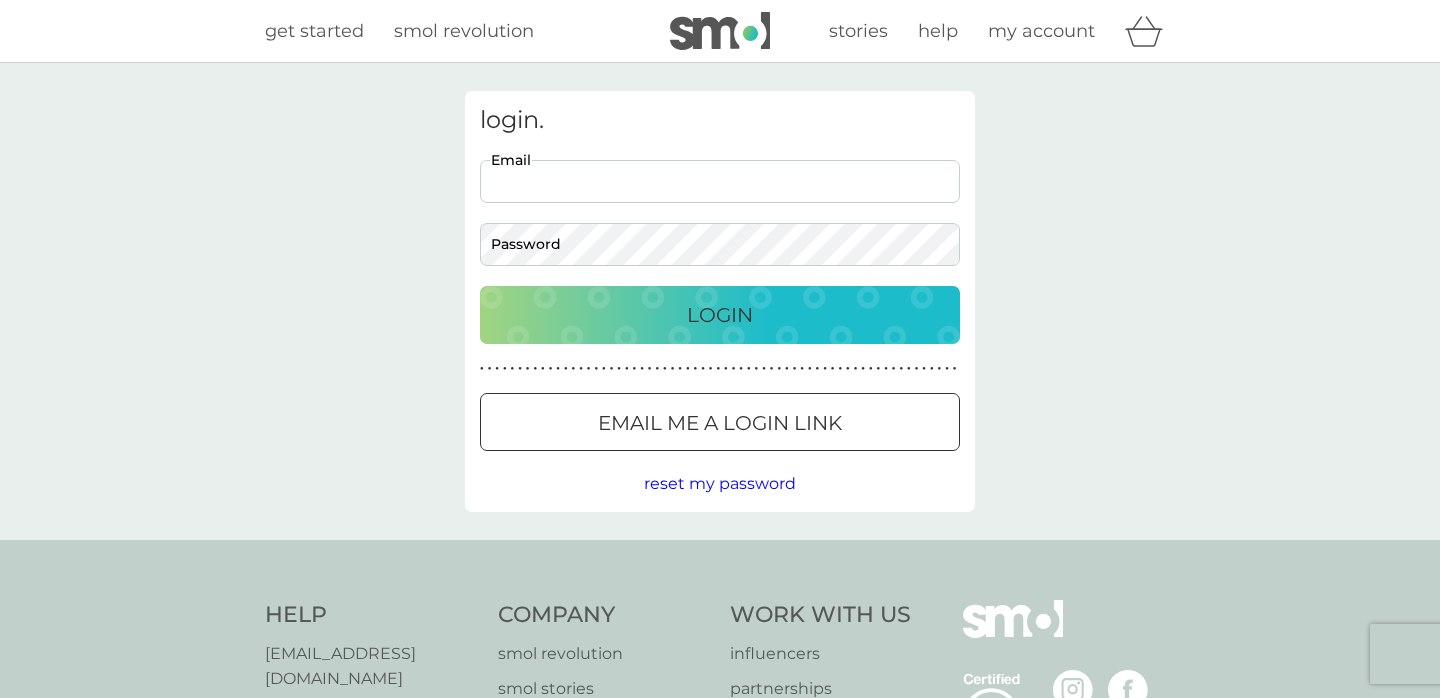 type on "julietosborne@hotmail.co.uk" 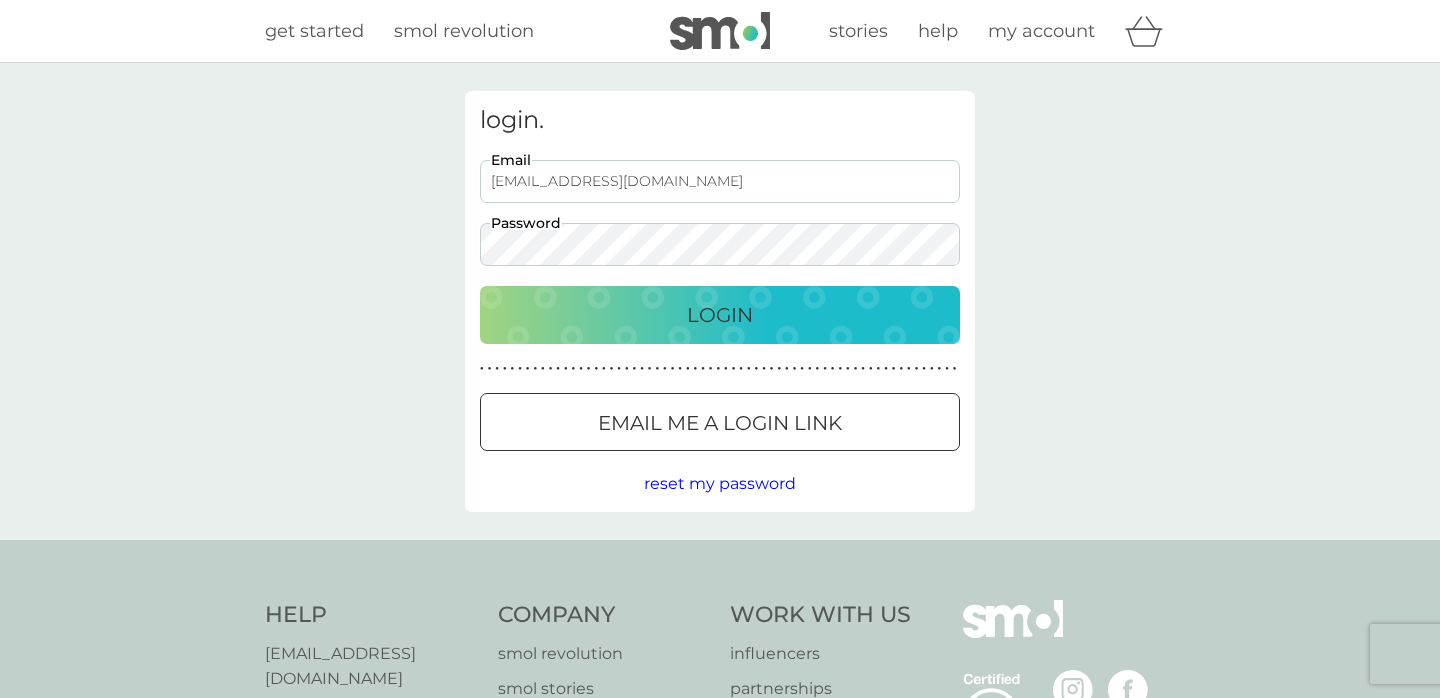 scroll, scrollTop: 0, scrollLeft: 0, axis: both 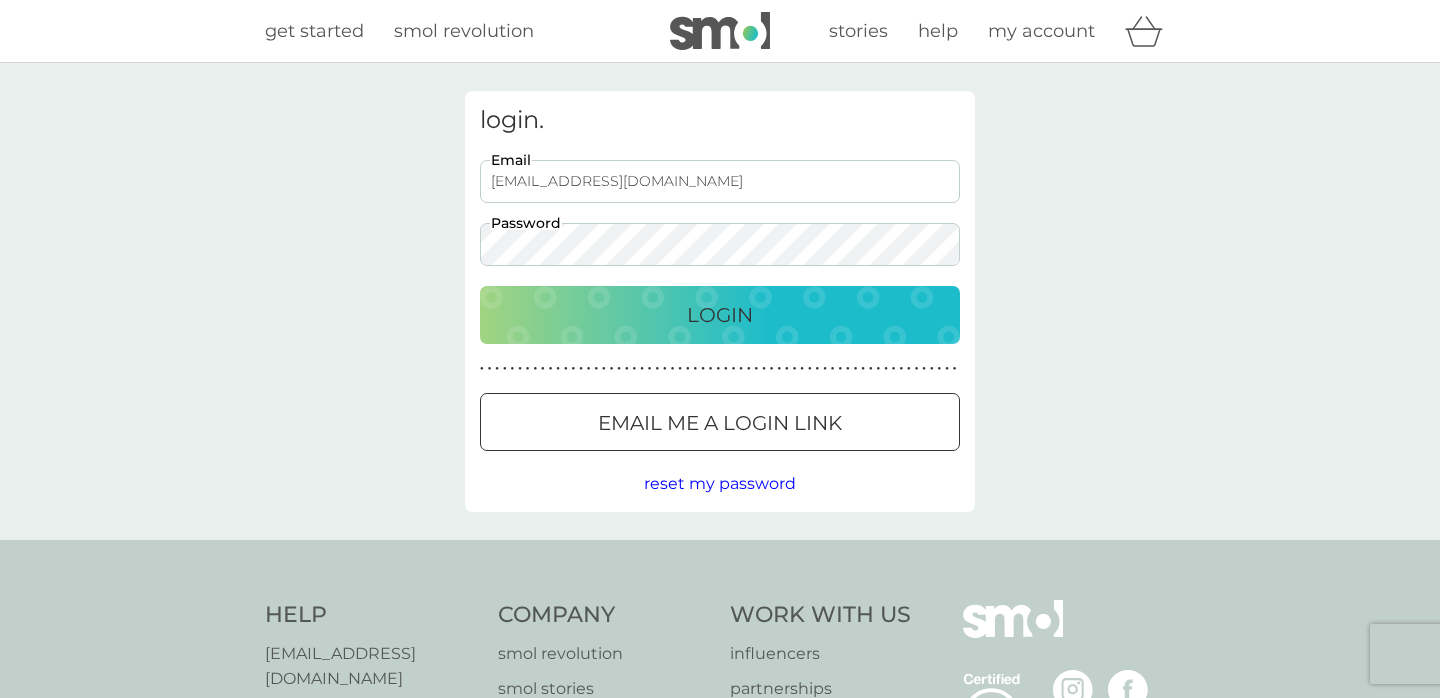 click on "Login" at bounding box center (720, 315) 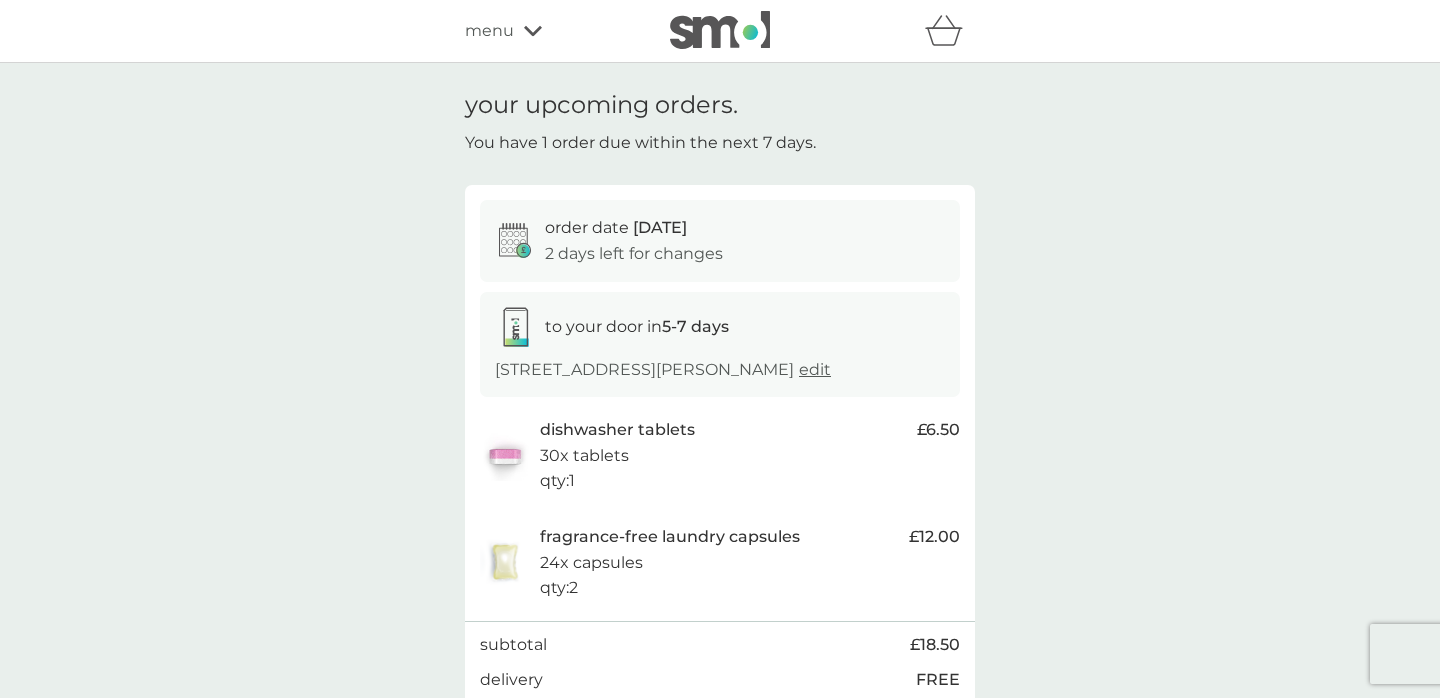 scroll, scrollTop: 0, scrollLeft: 0, axis: both 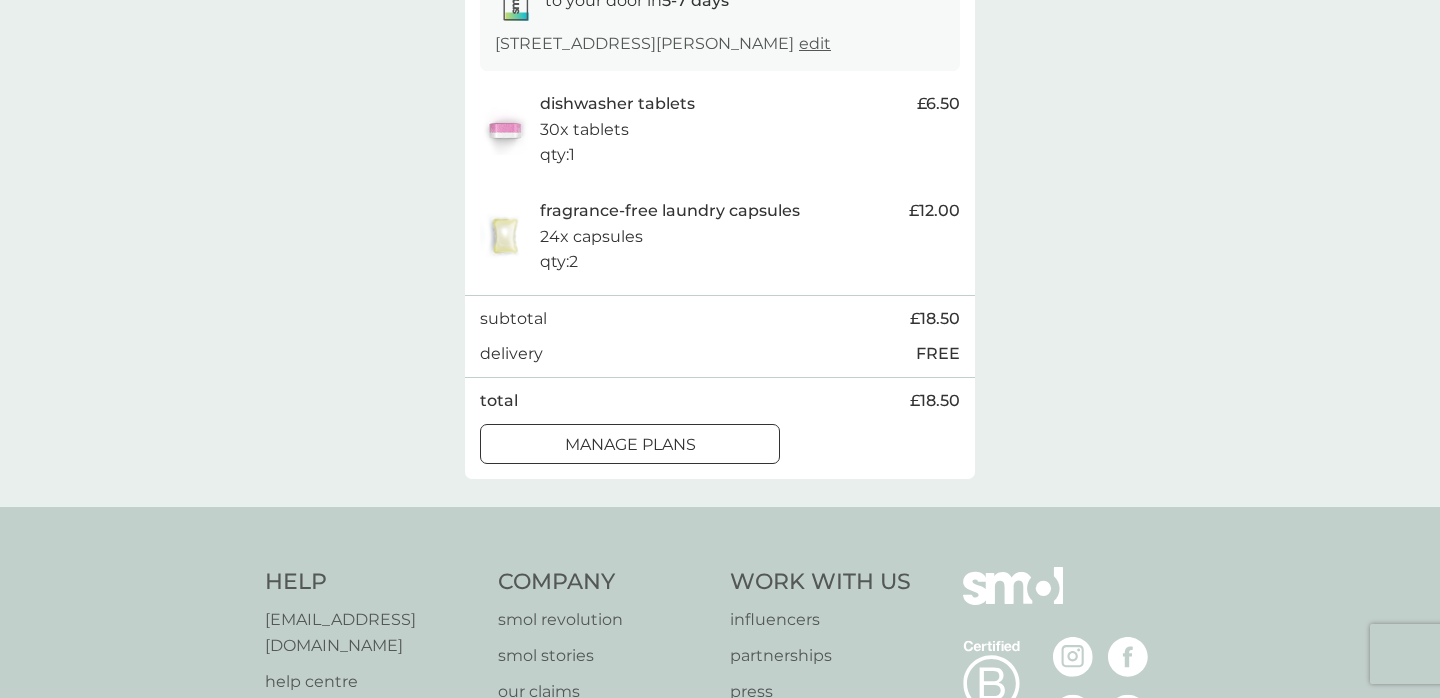 click on "manage plans" at bounding box center [630, 445] 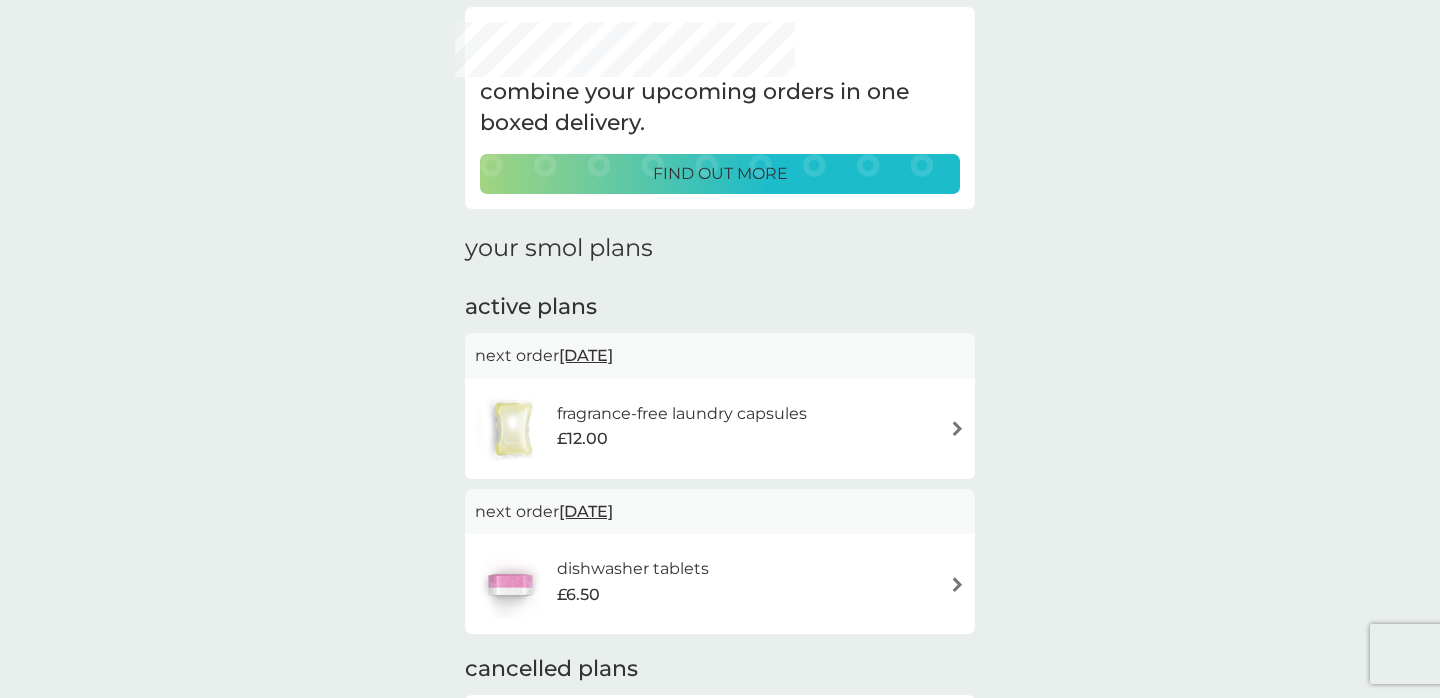 scroll, scrollTop: 101, scrollLeft: 0, axis: vertical 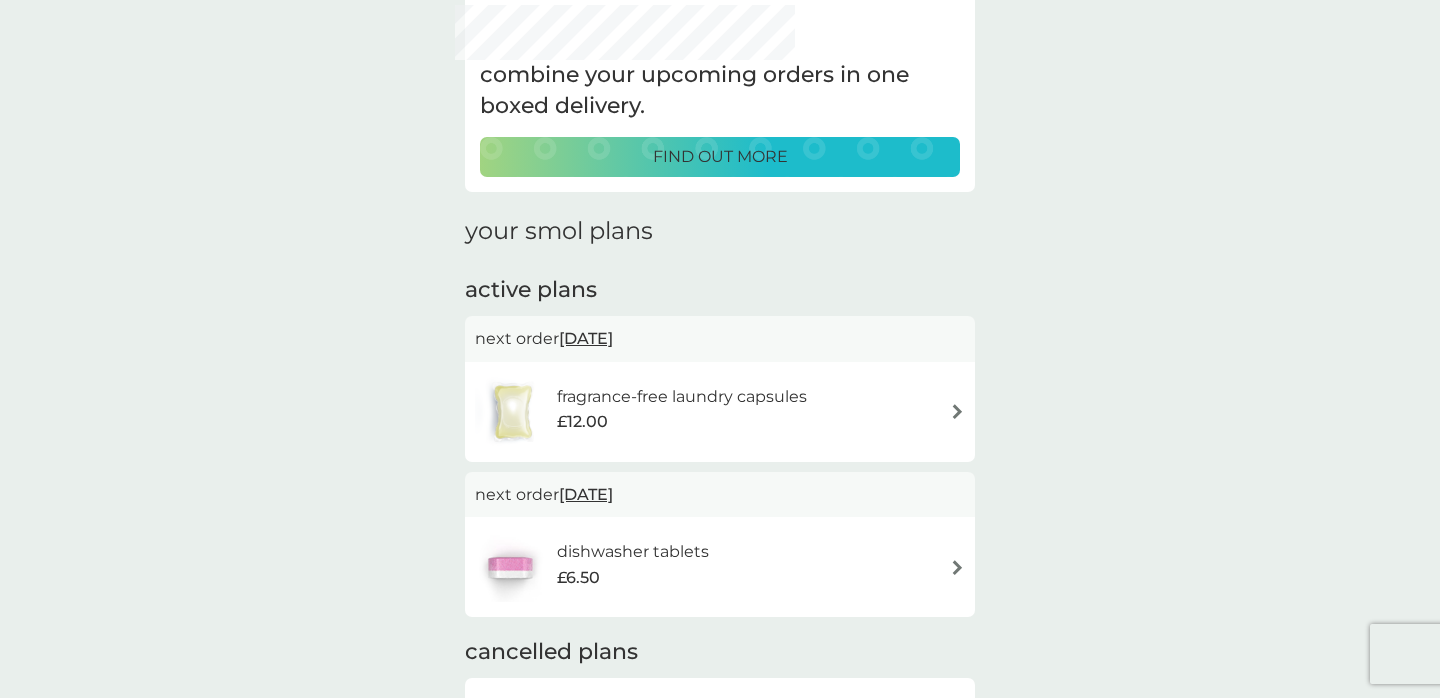 click on "£12.00" at bounding box center (682, 422) 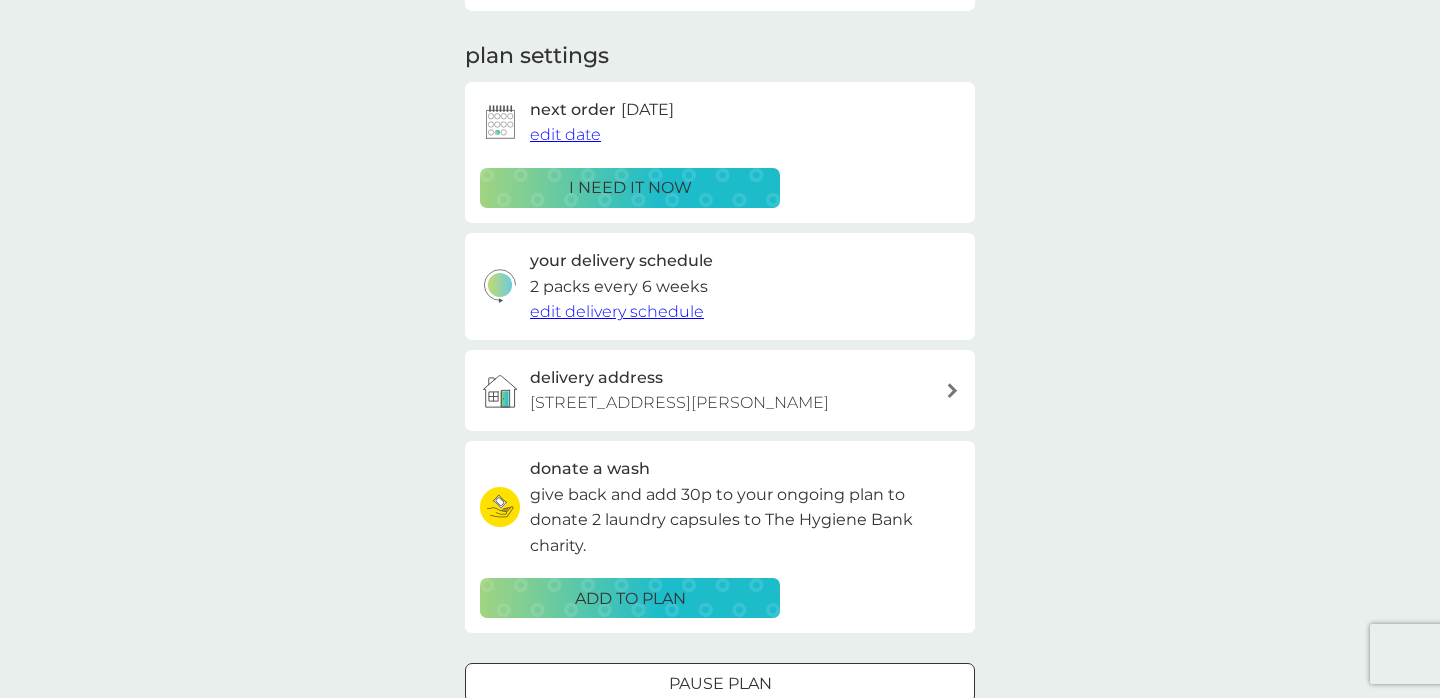 scroll, scrollTop: 258, scrollLeft: 0, axis: vertical 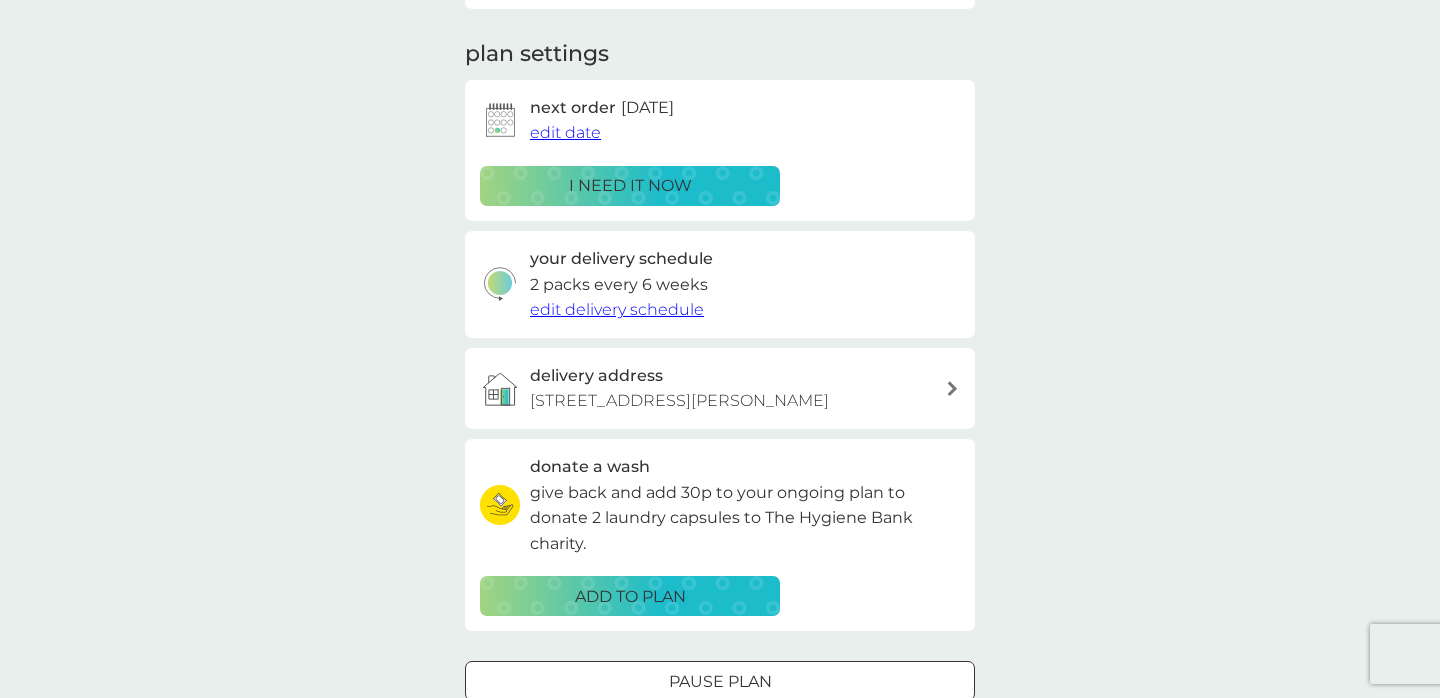 click on "edit delivery schedule" at bounding box center (617, 309) 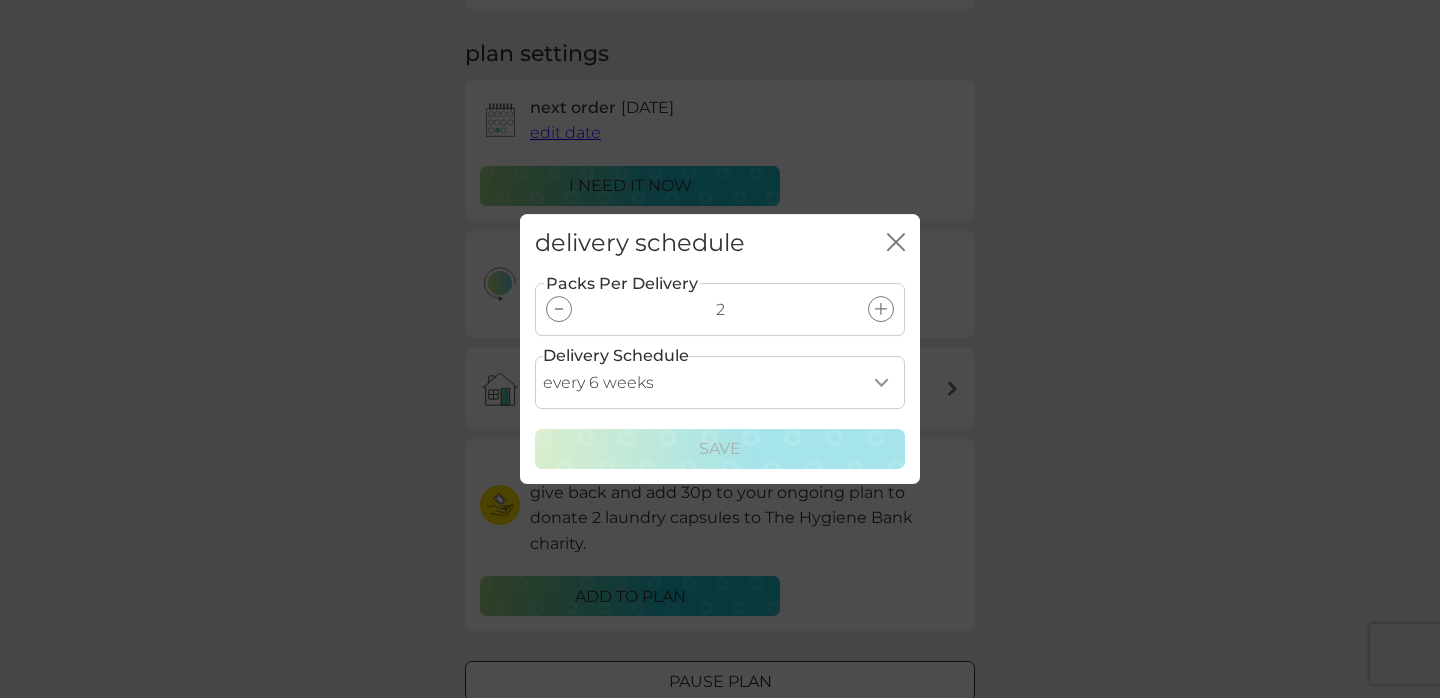 click on "delivery schedule close" at bounding box center [720, 243] 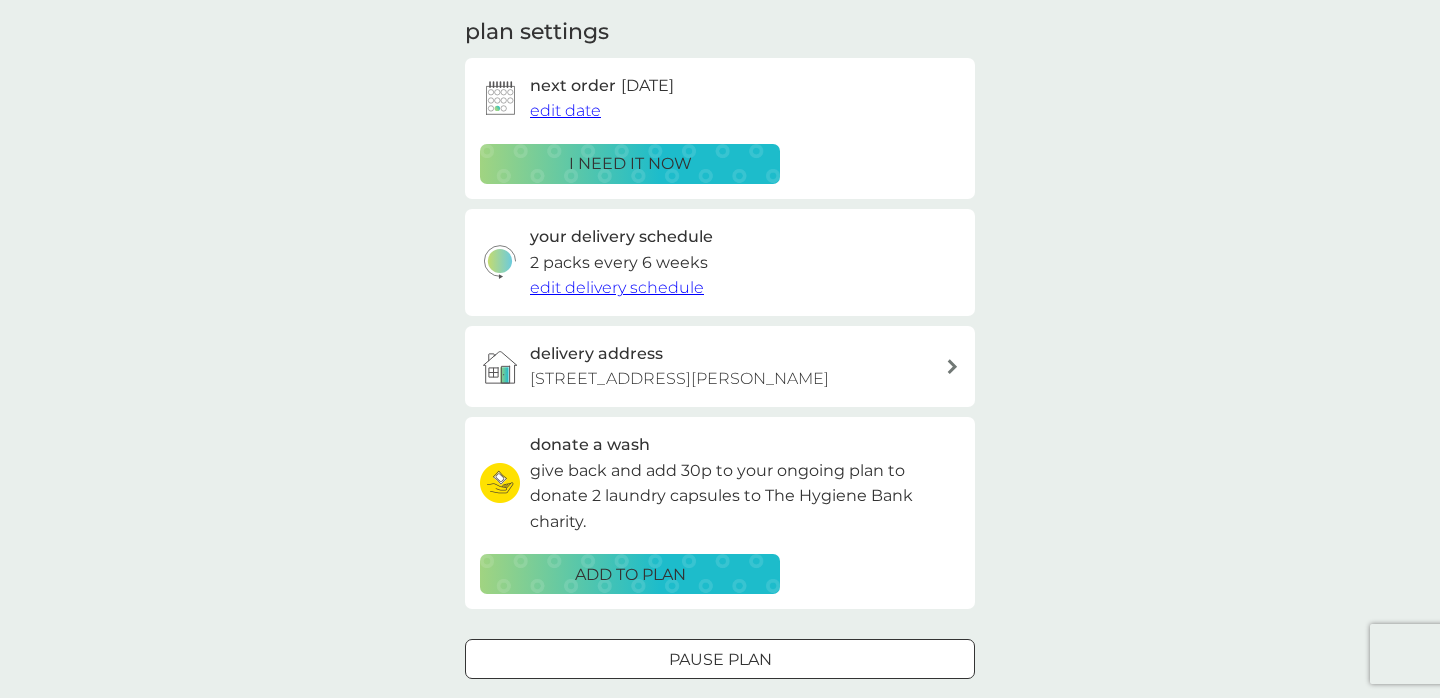scroll, scrollTop: 274, scrollLeft: 0, axis: vertical 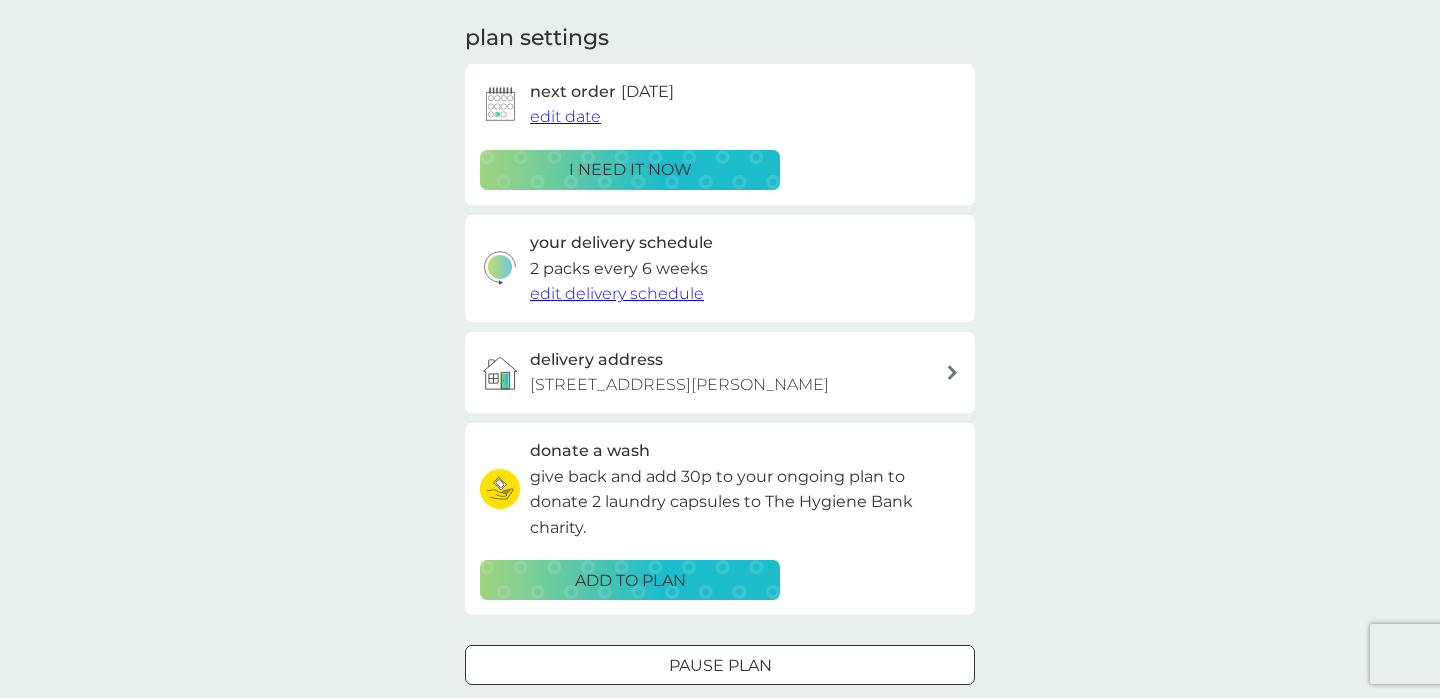 click on "edit date" at bounding box center [565, 116] 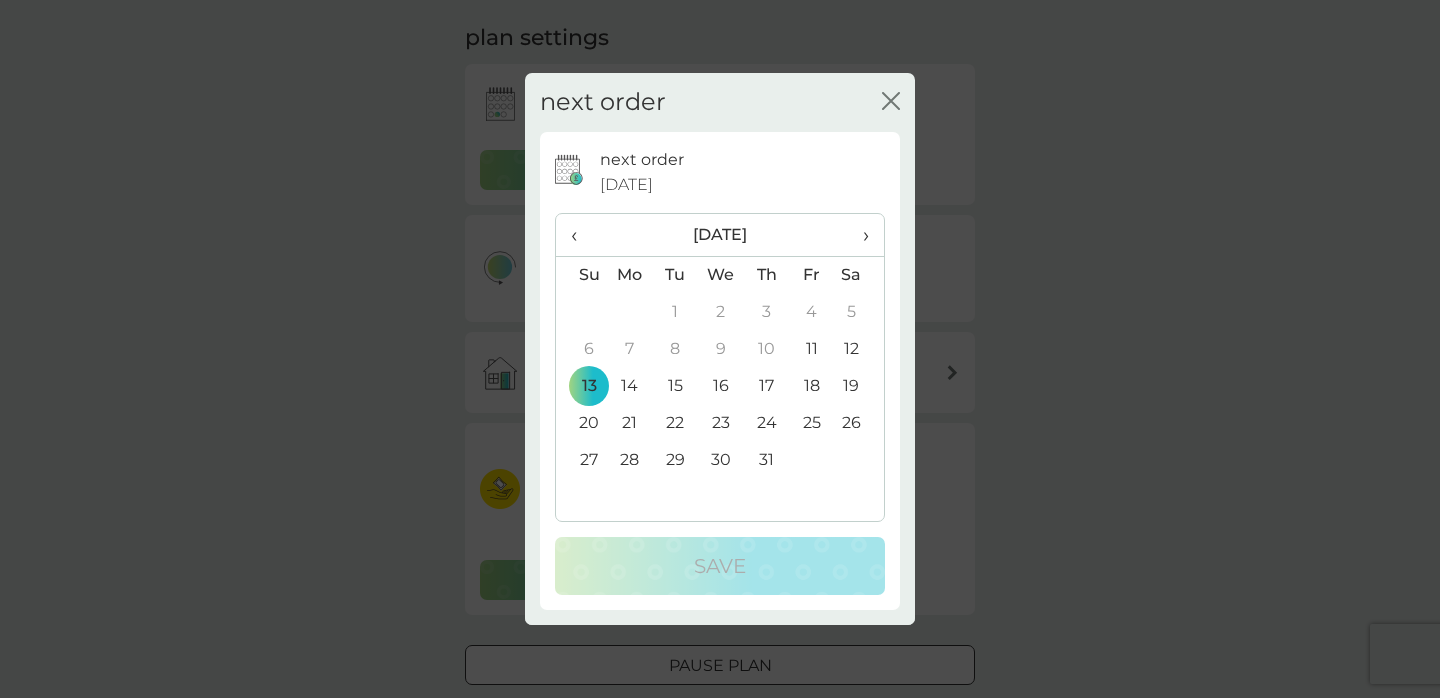 click on "31" at bounding box center (766, 460) 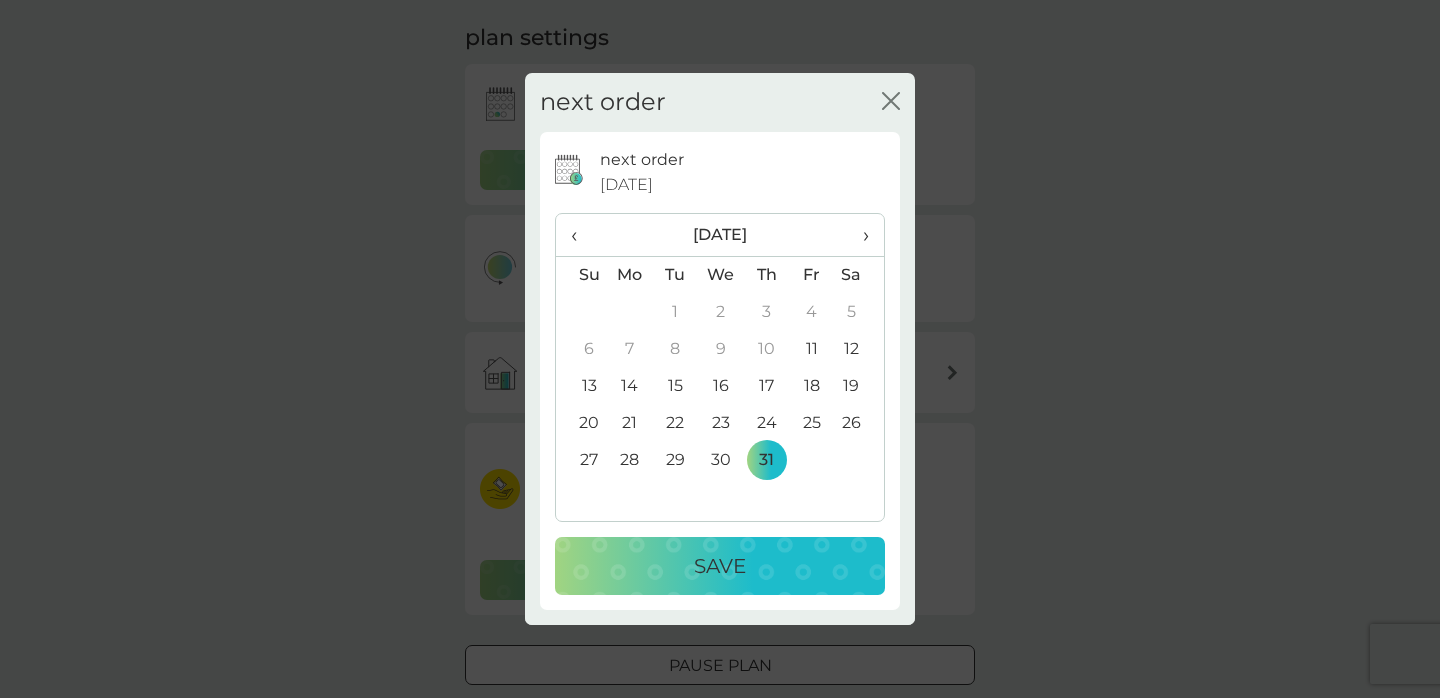 click on "Save" at bounding box center [720, 566] 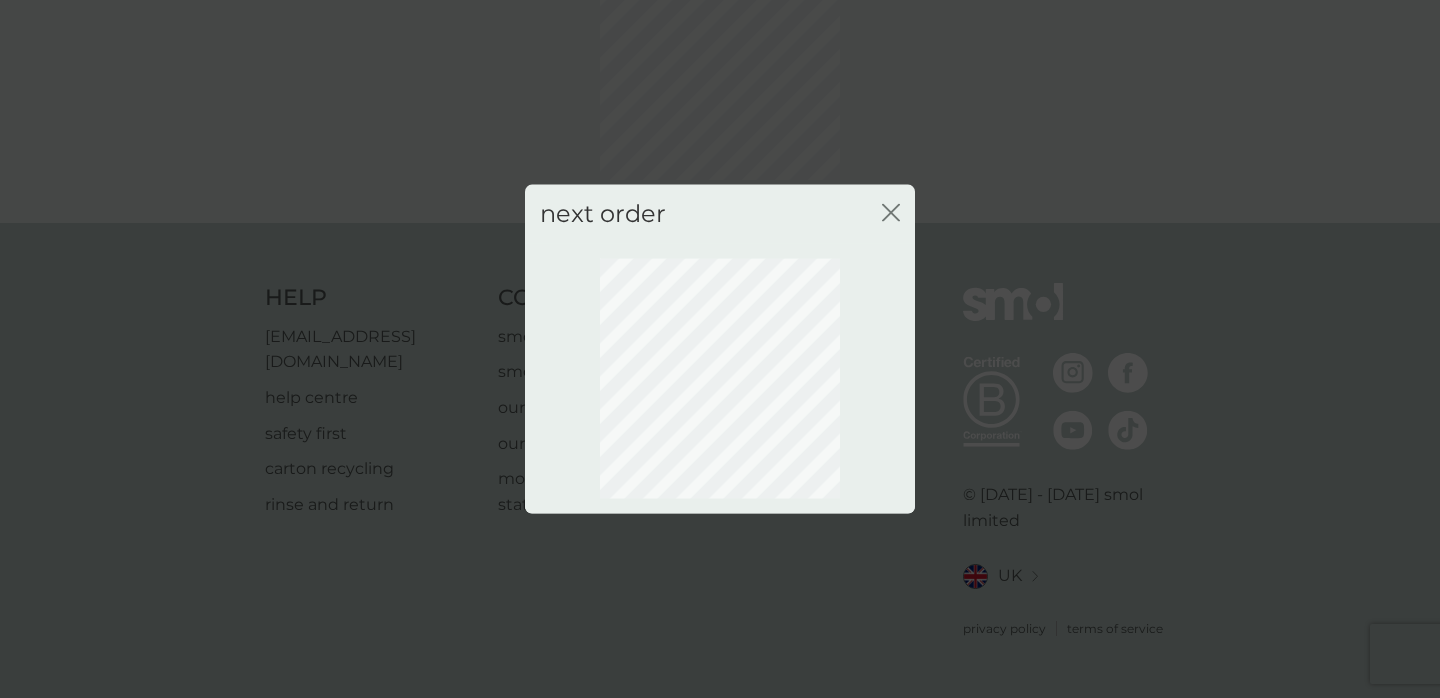 scroll, scrollTop: 140, scrollLeft: 0, axis: vertical 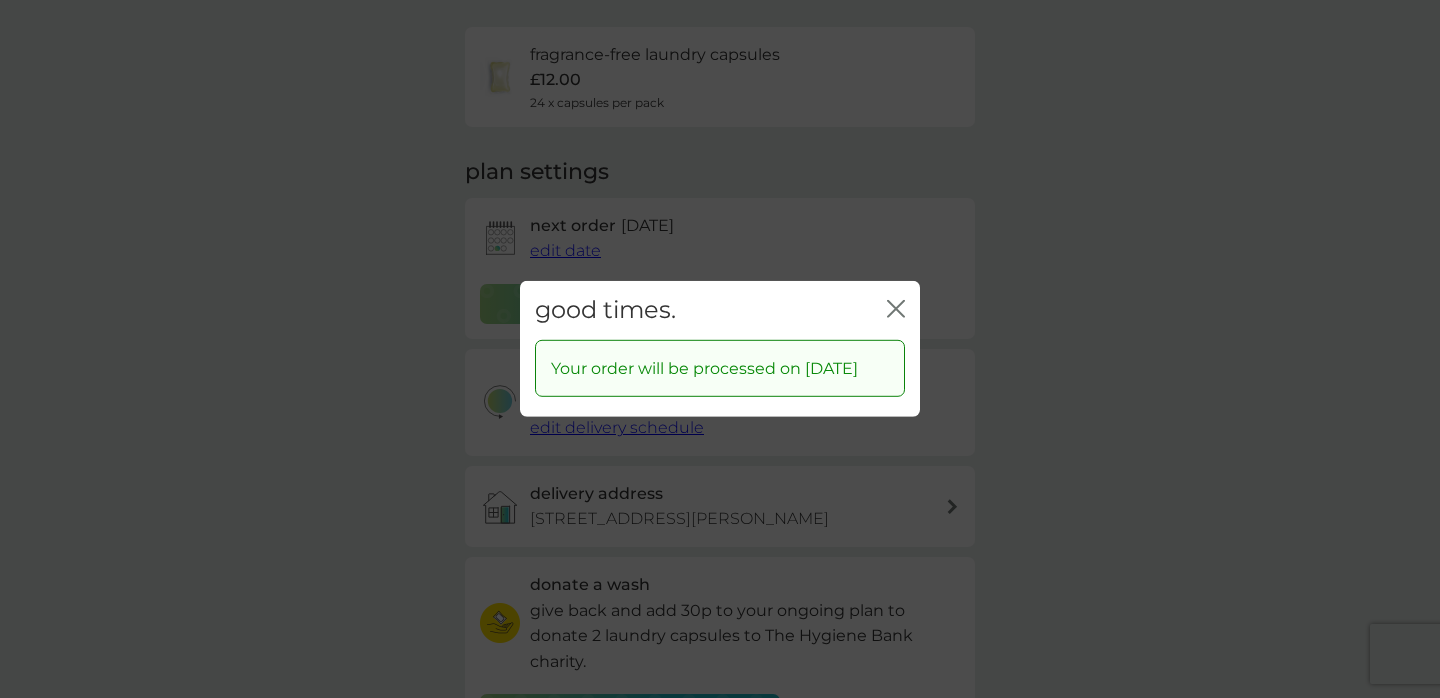 click 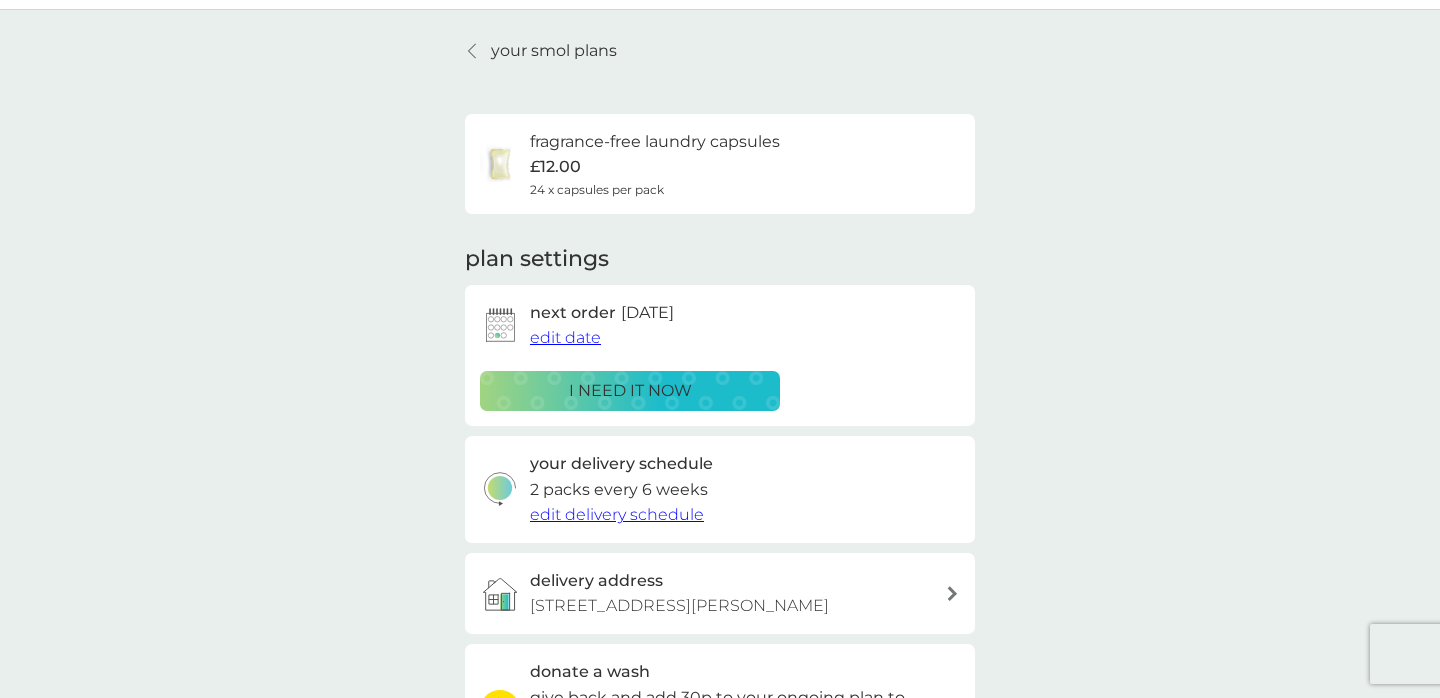 scroll, scrollTop: 0, scrollLeft: 0, axis: both 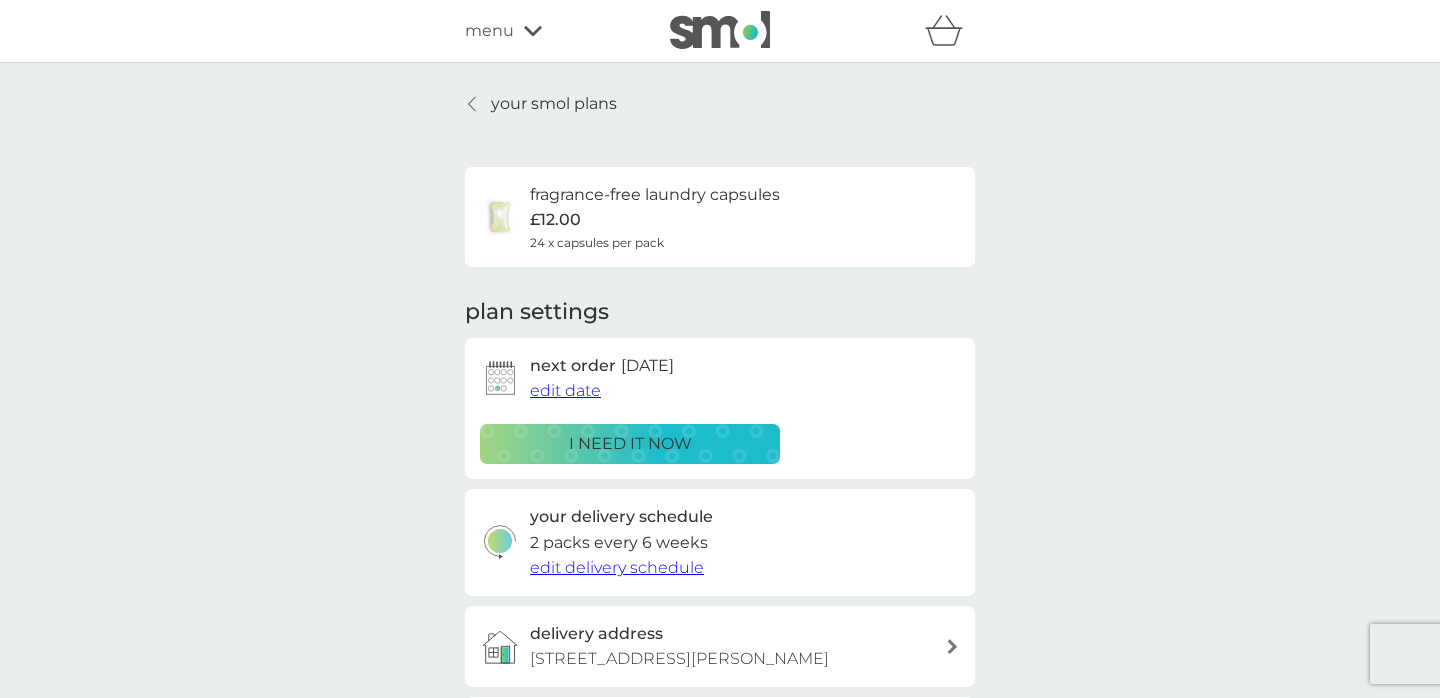 click 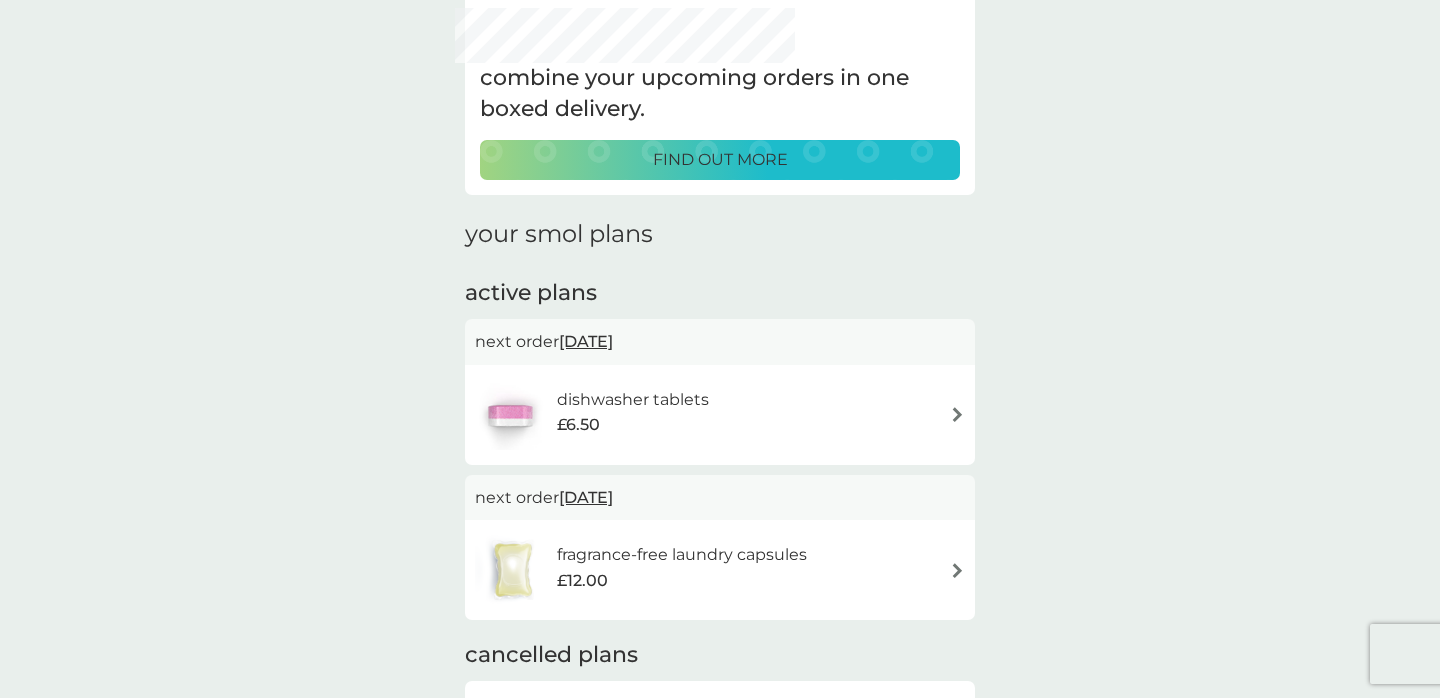 scroll, scrollTop: 149, scrollLeft: 0, axis: vertical 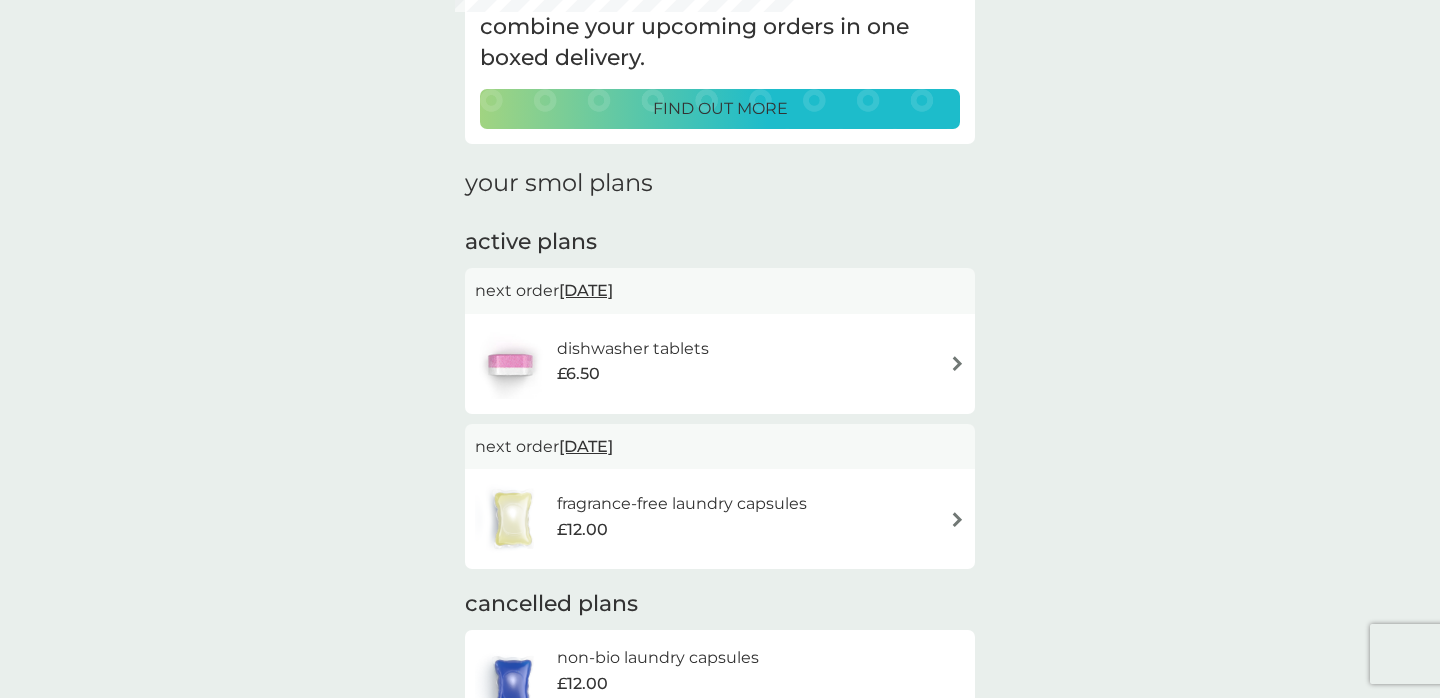 click on "£6.50" at bounding box center (633, 374) 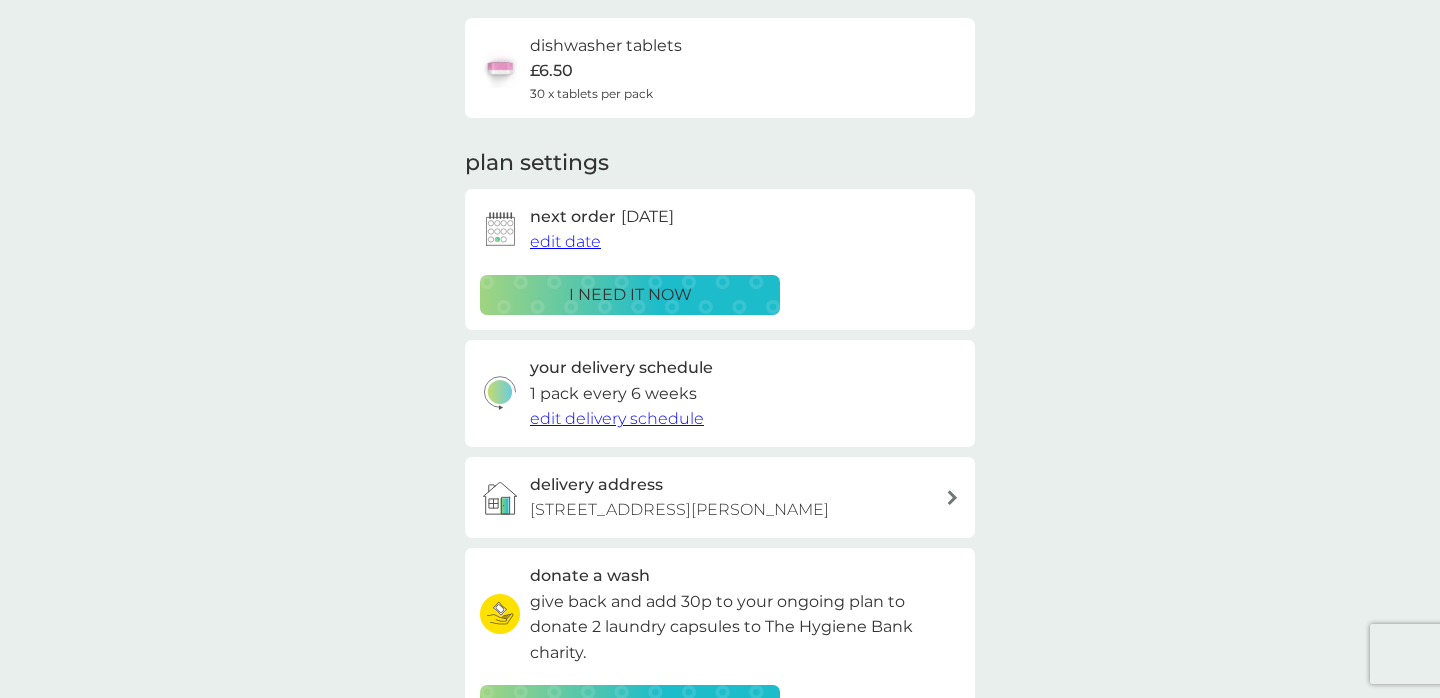 scroll, scrollTop: 0, scrollLeft: 0, axis: both 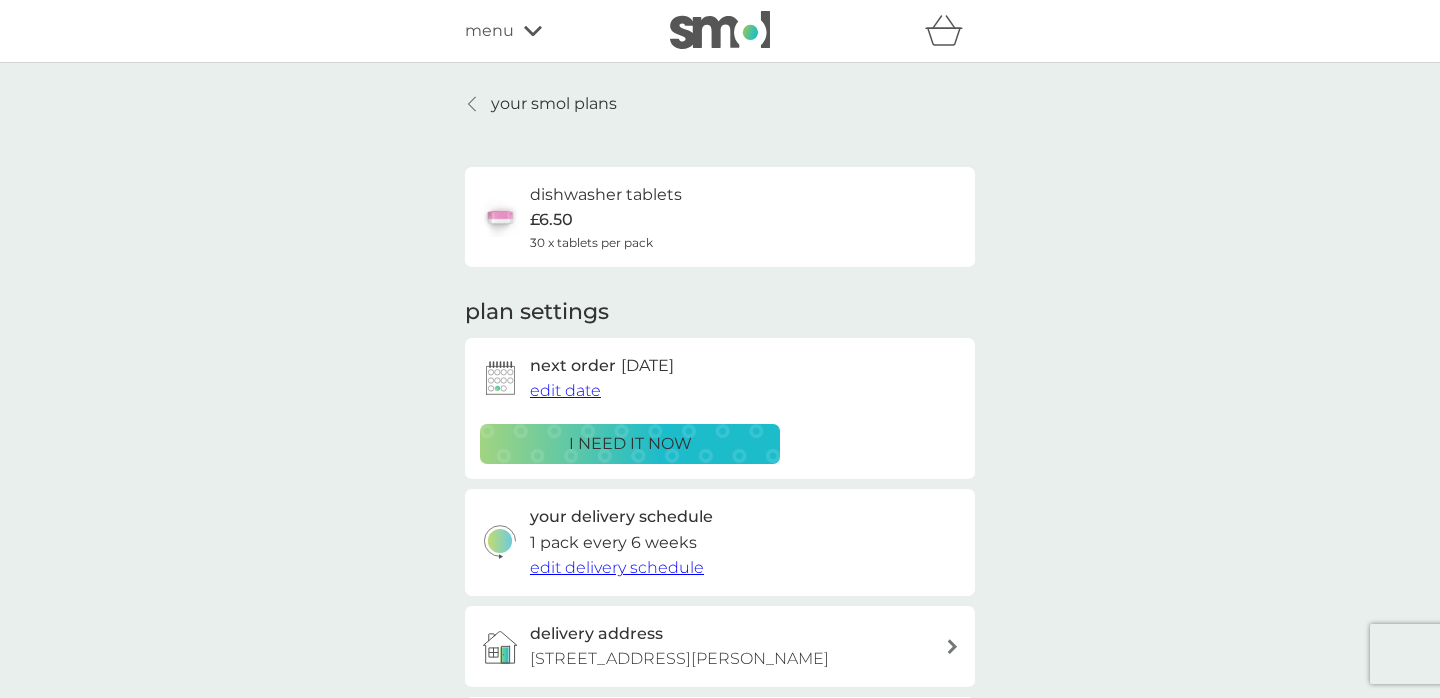 click on "edit date" at bounding box center [565, 390] 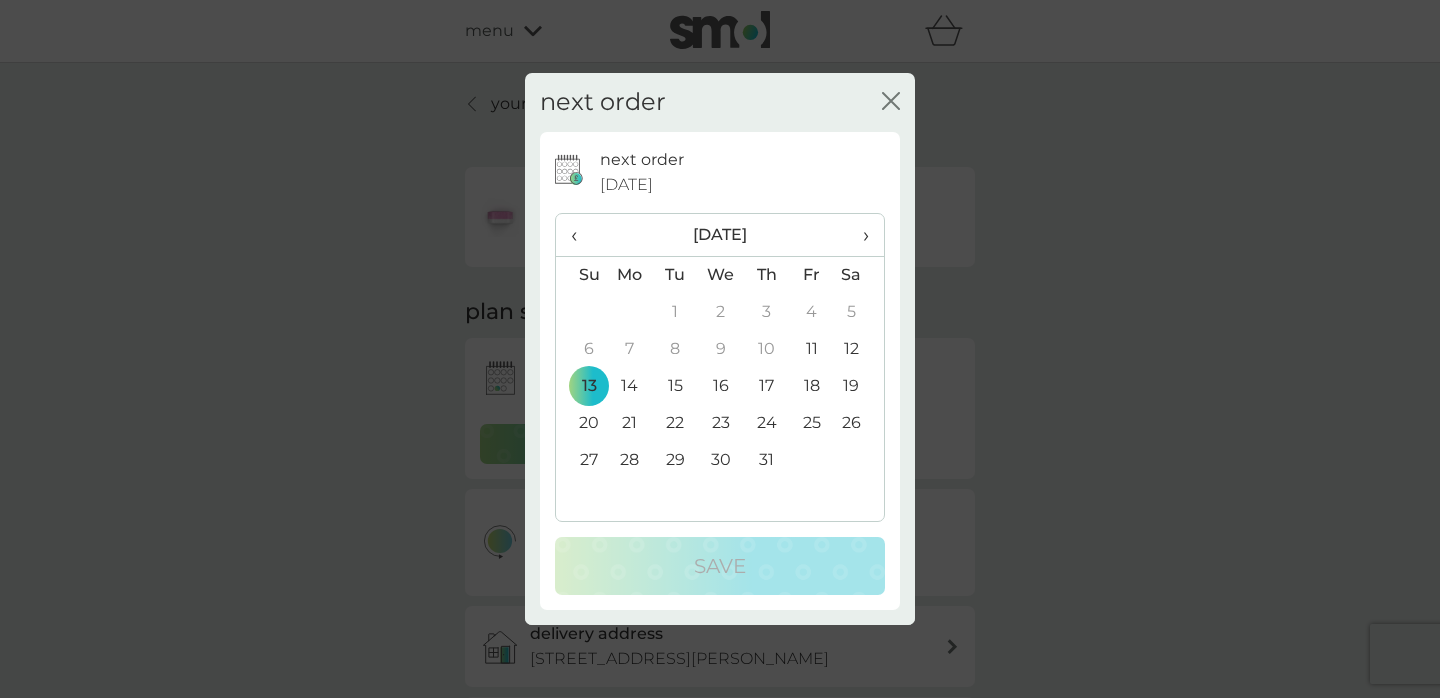 click on "31" at bounding box center (766, 460) 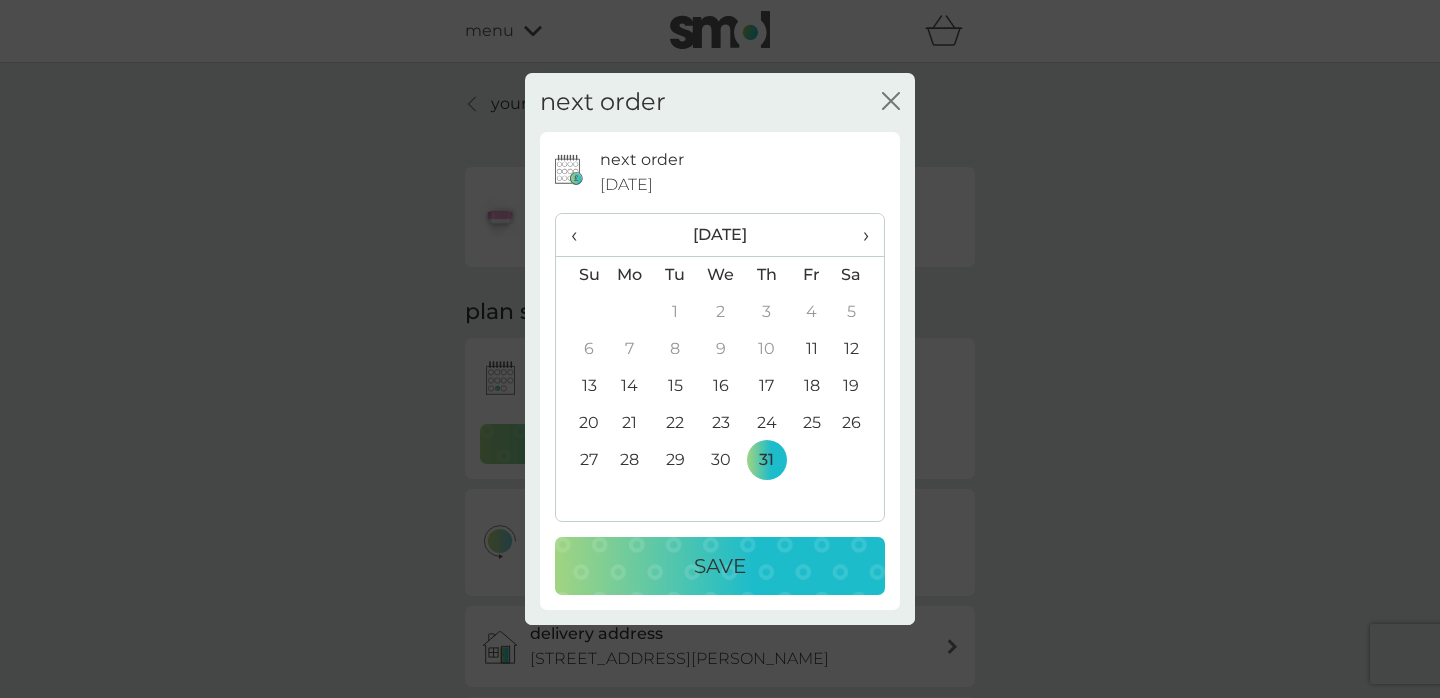 click on "Save" at bounding box center [720, 566] 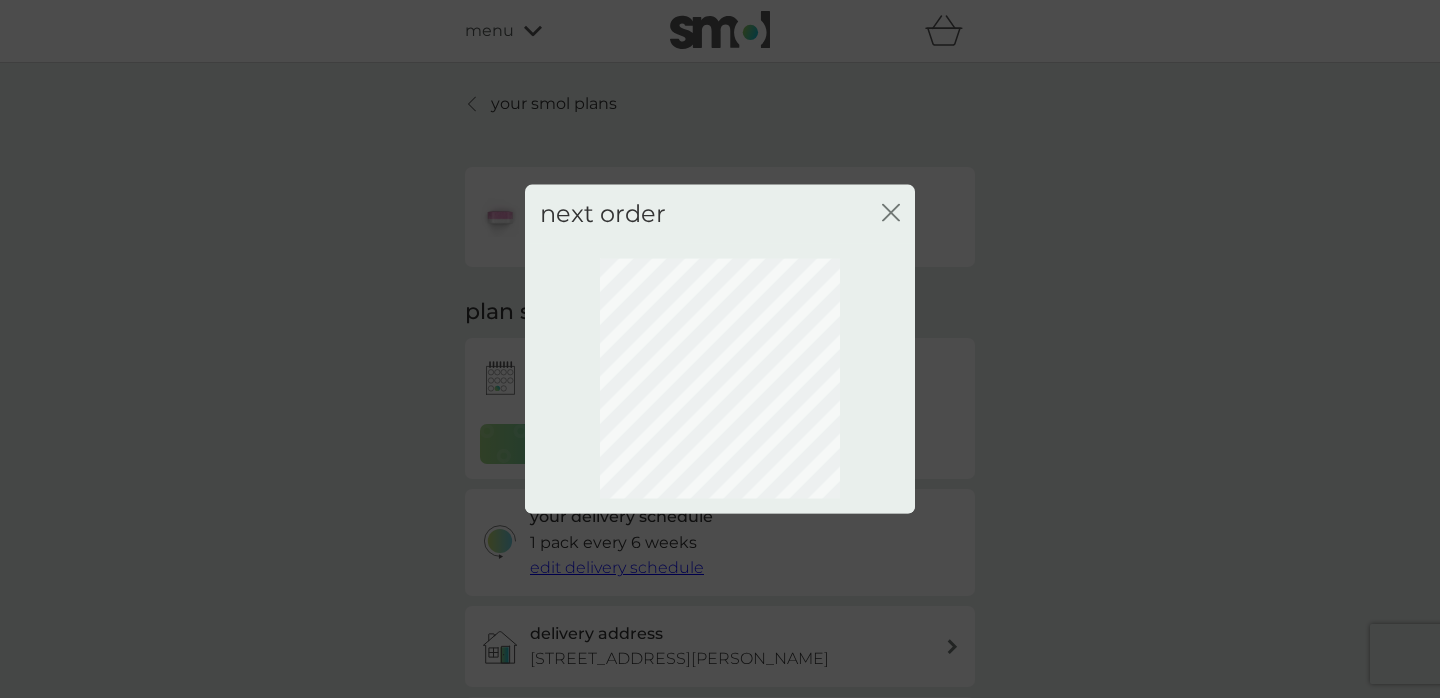 click 